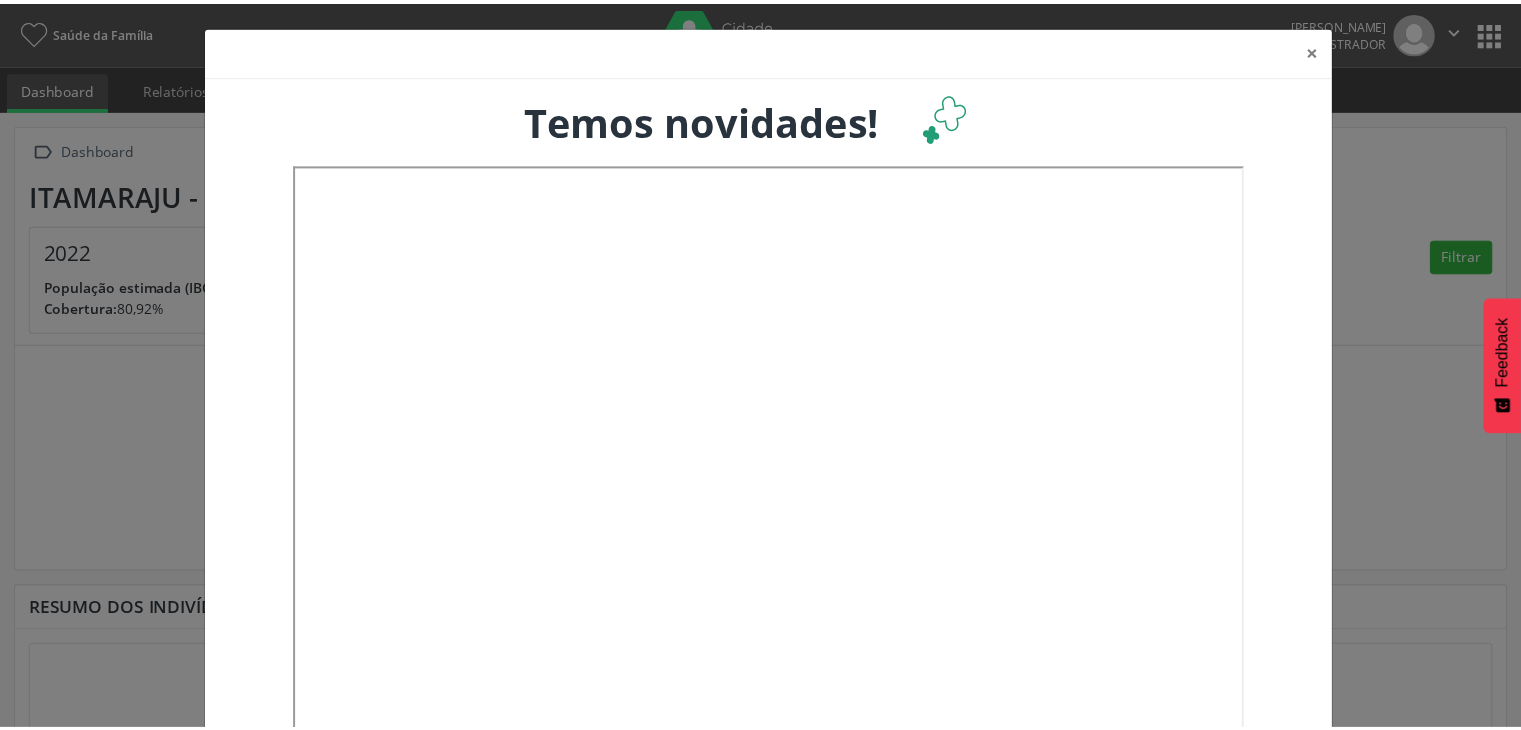 scroll, scrollTop: 0, scrollLeft: 0, axis: both 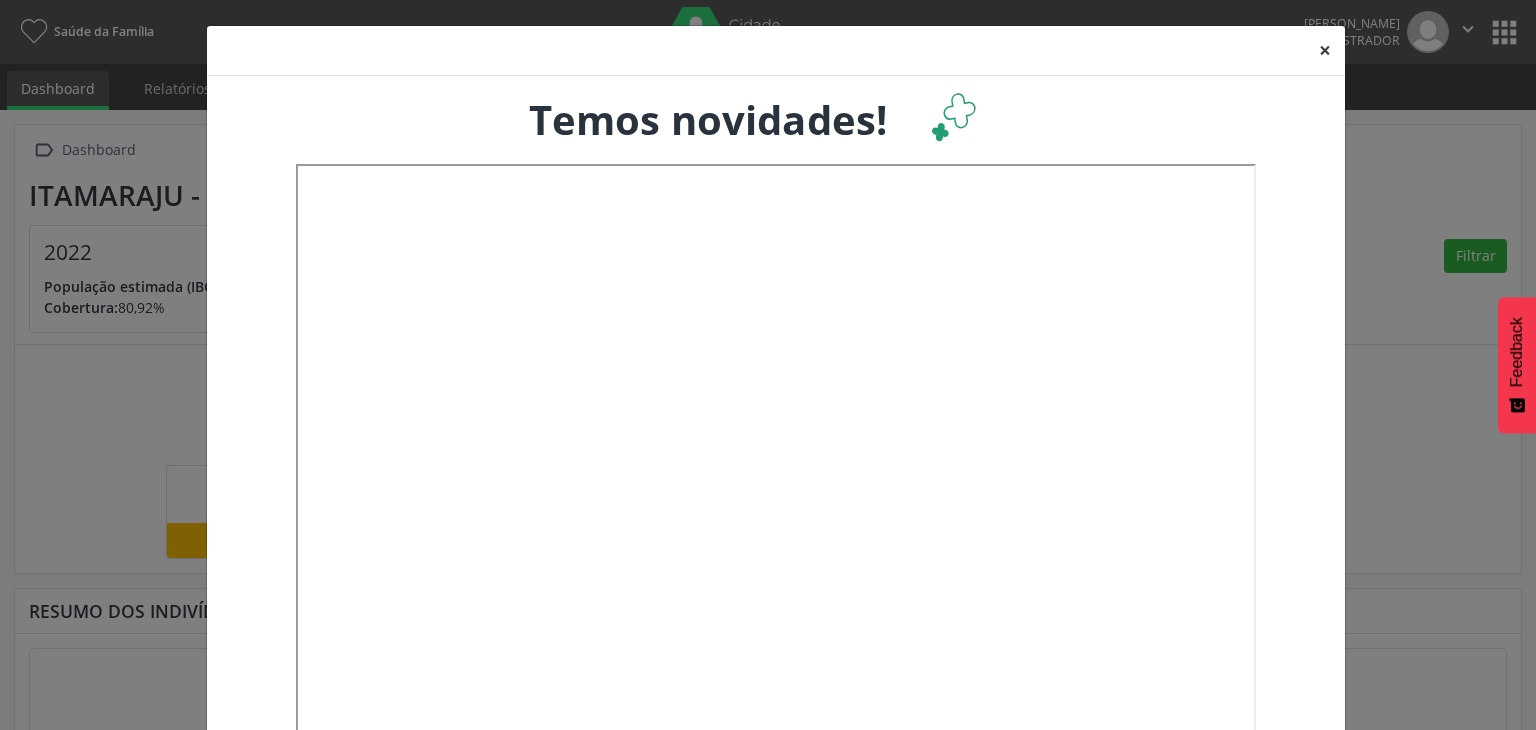 click on "×" at bounding box center [1325, 50] 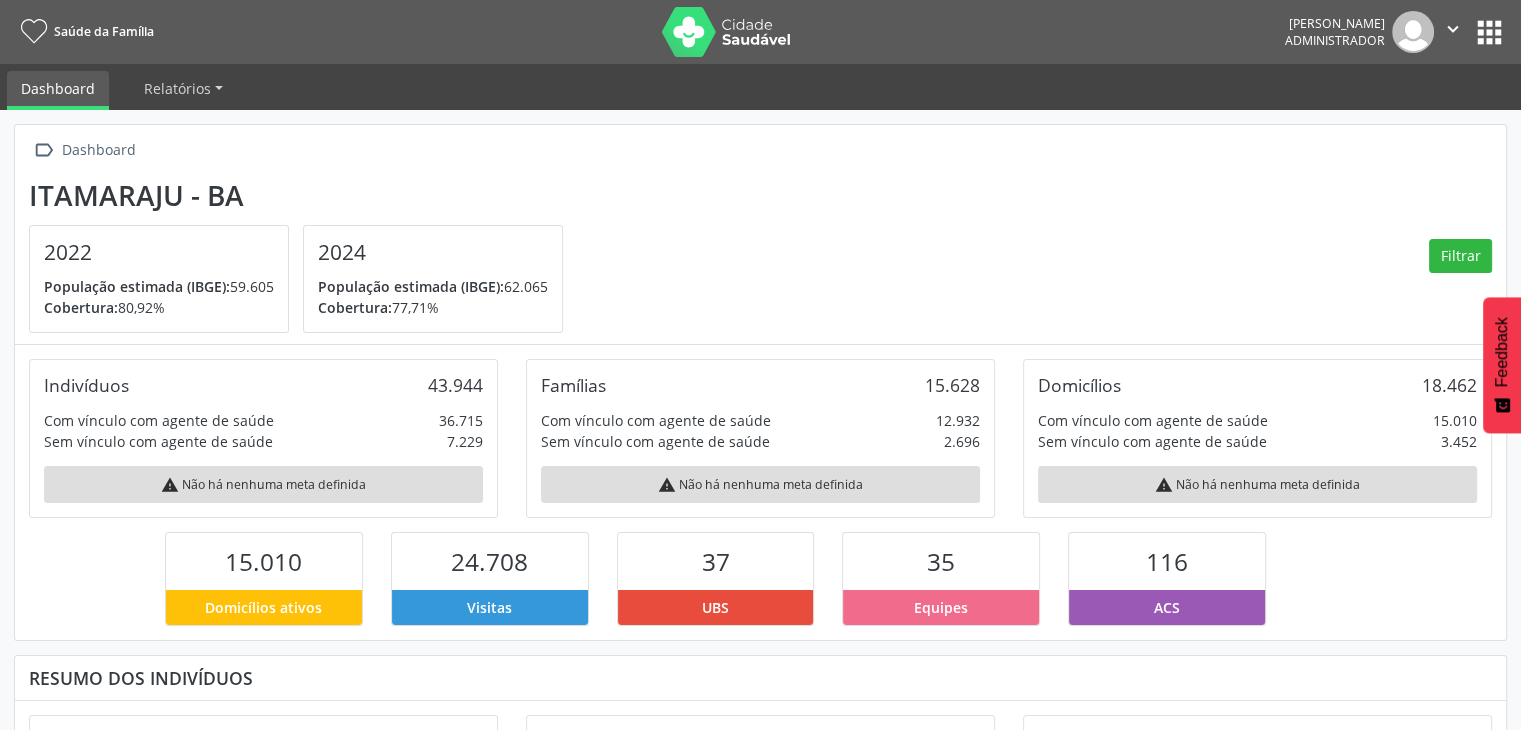 click at bounding box center [727, 32] 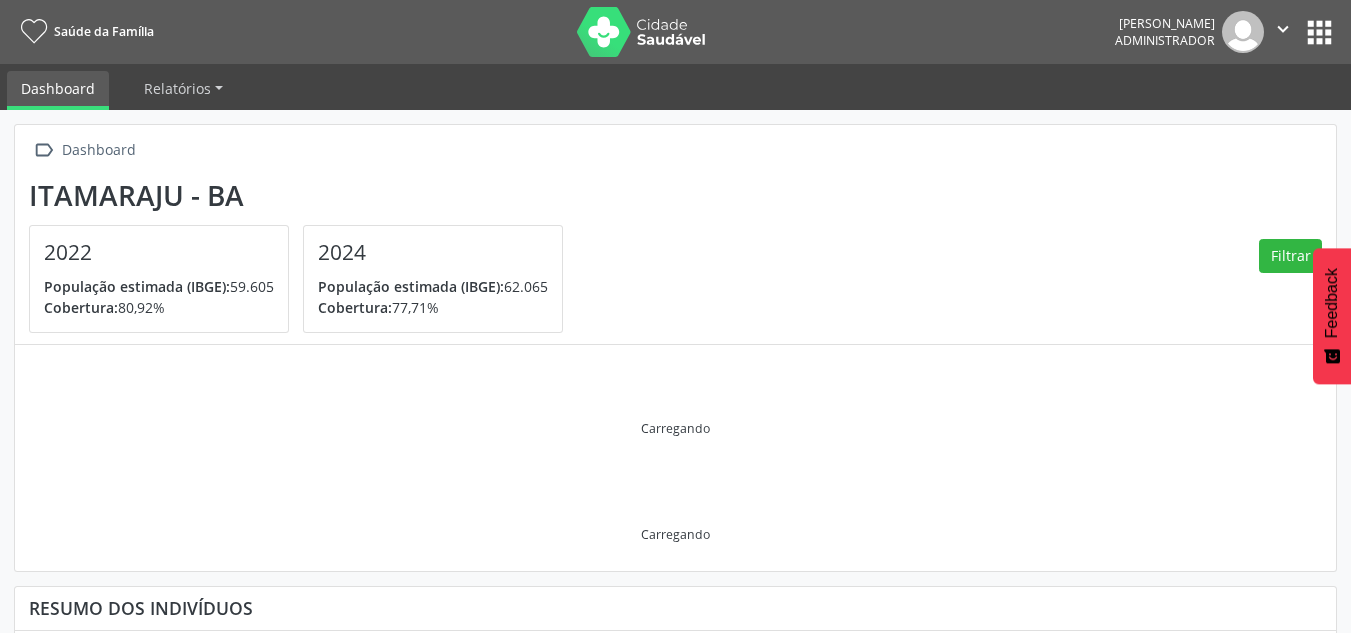 scroll, scrollTop: 0, scrollLeft: 0, axis: both 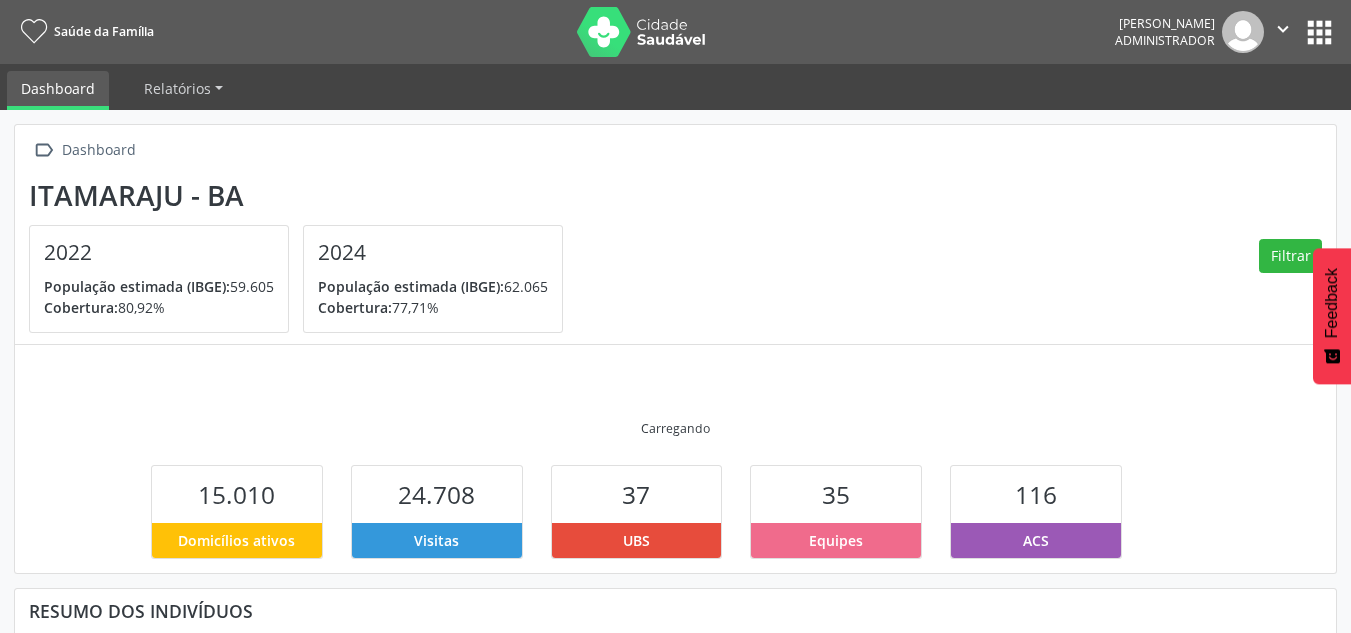 click at bounding box center [642, 32] 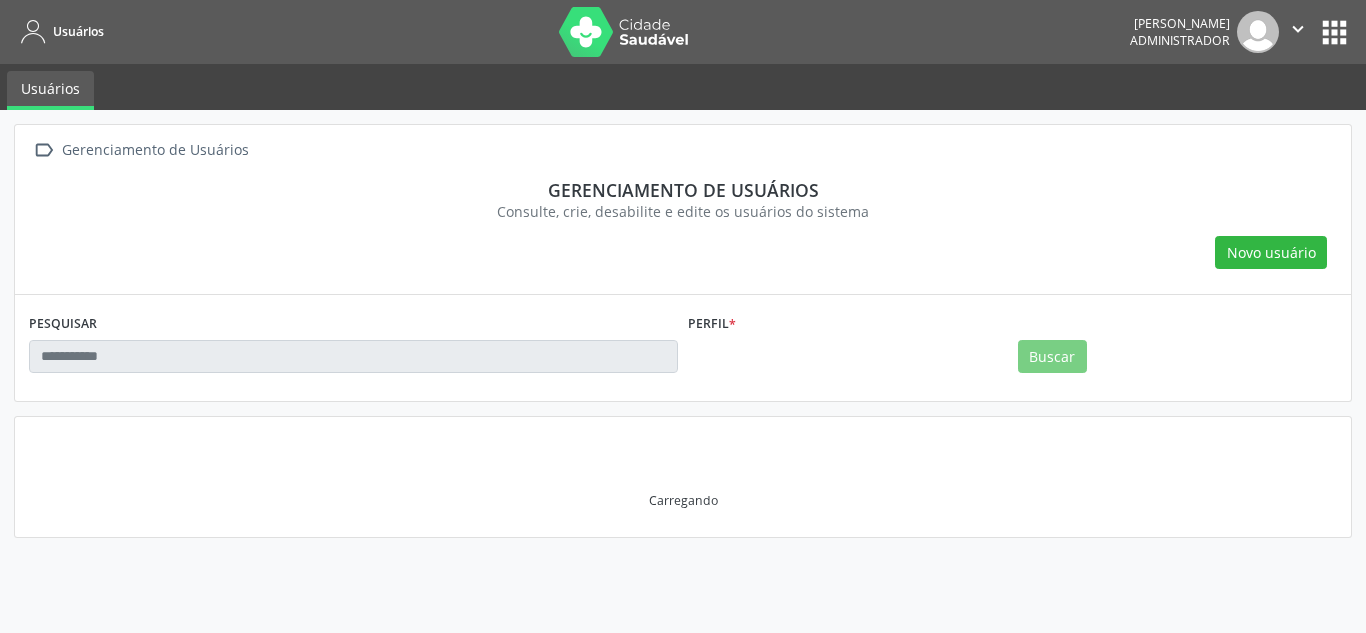 scroll, scrollTop: 0, scrollLeft: 0, axis: both 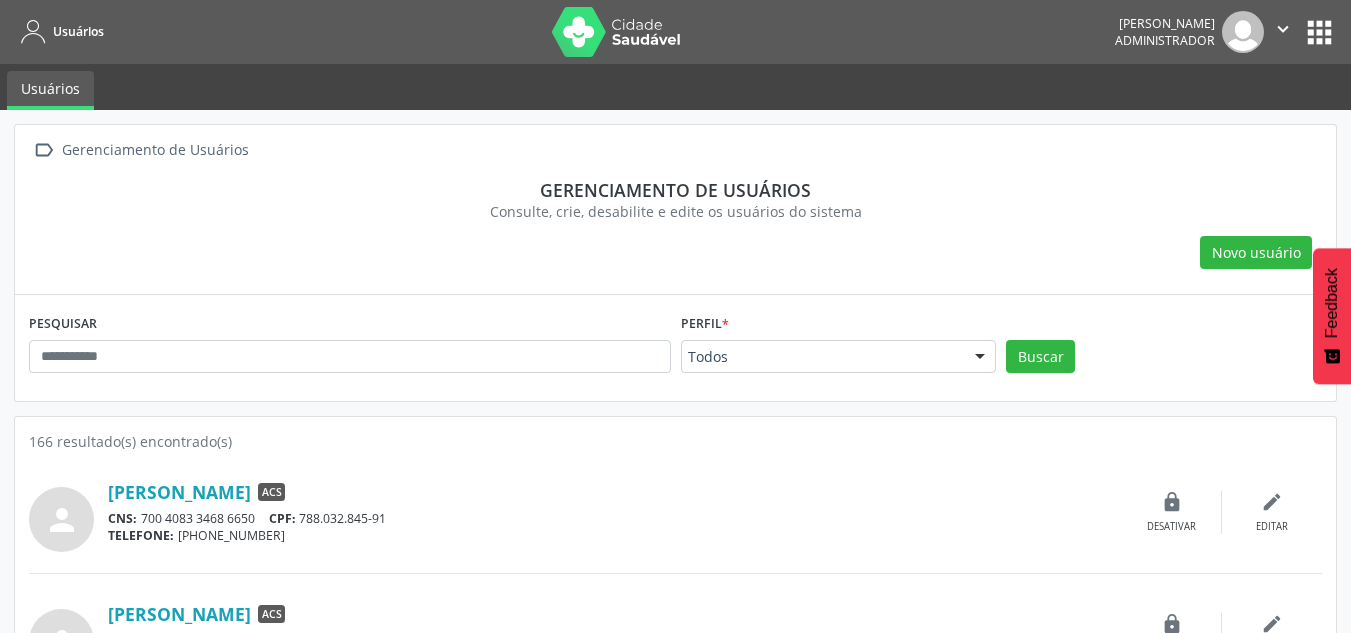 click on "PESQUISAR" at bounding box center [350, 348] 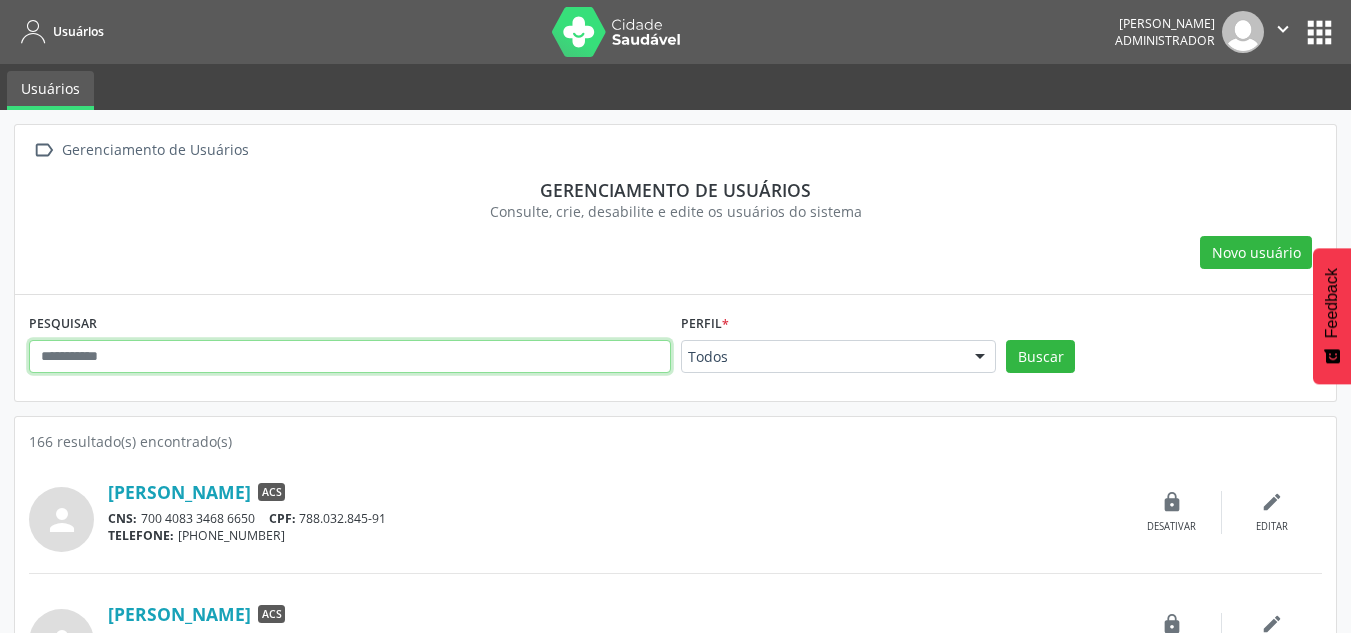 click at bounding box center [350, 357] 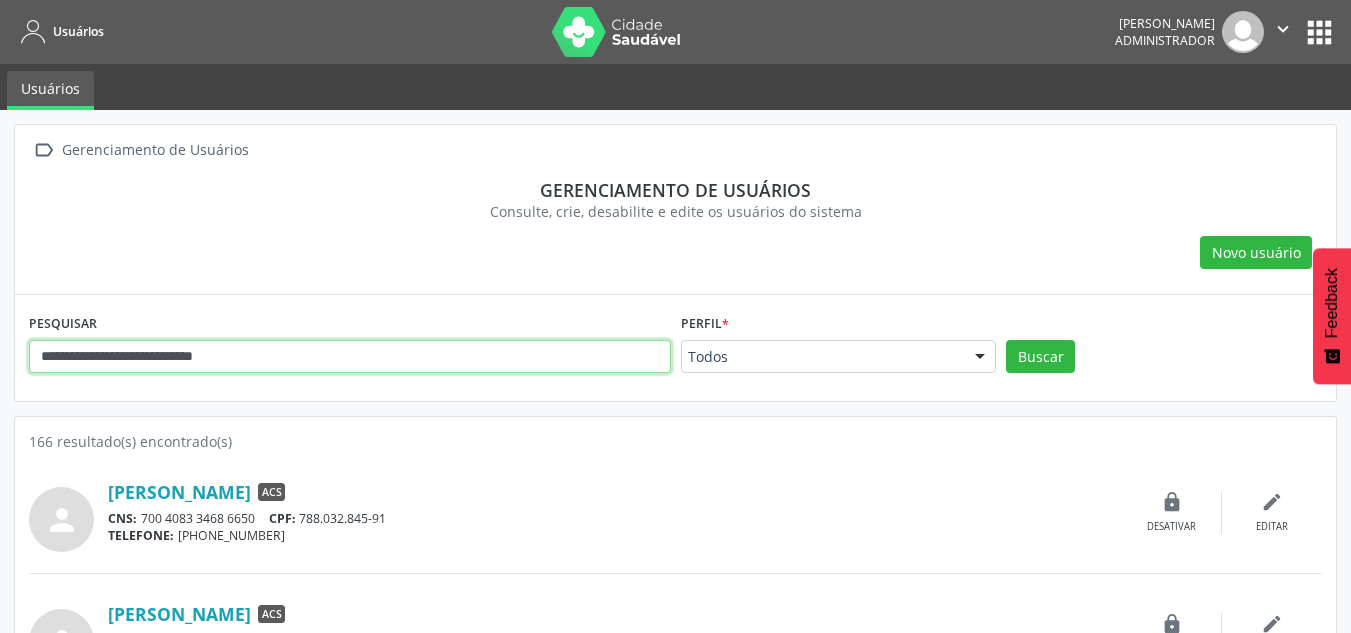 click on "Buscar" at bounding box center [1040, 357] 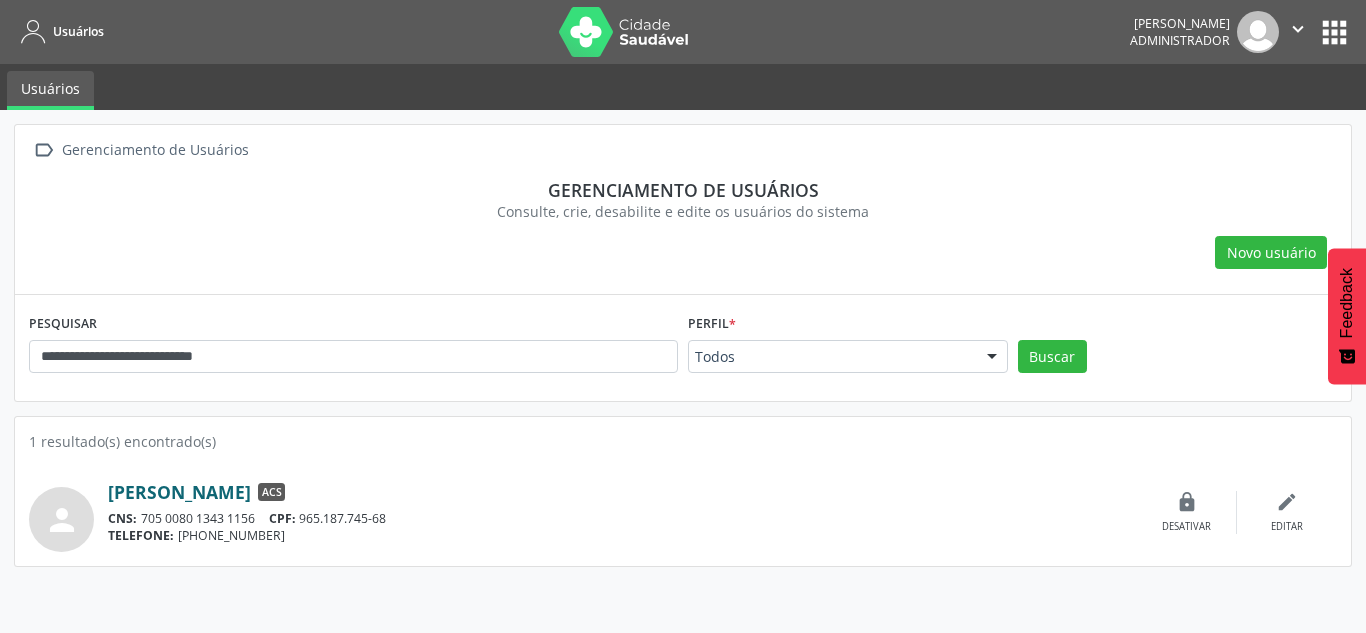 click on "[PERSON_NAME]" at bounding box center (179, 492) 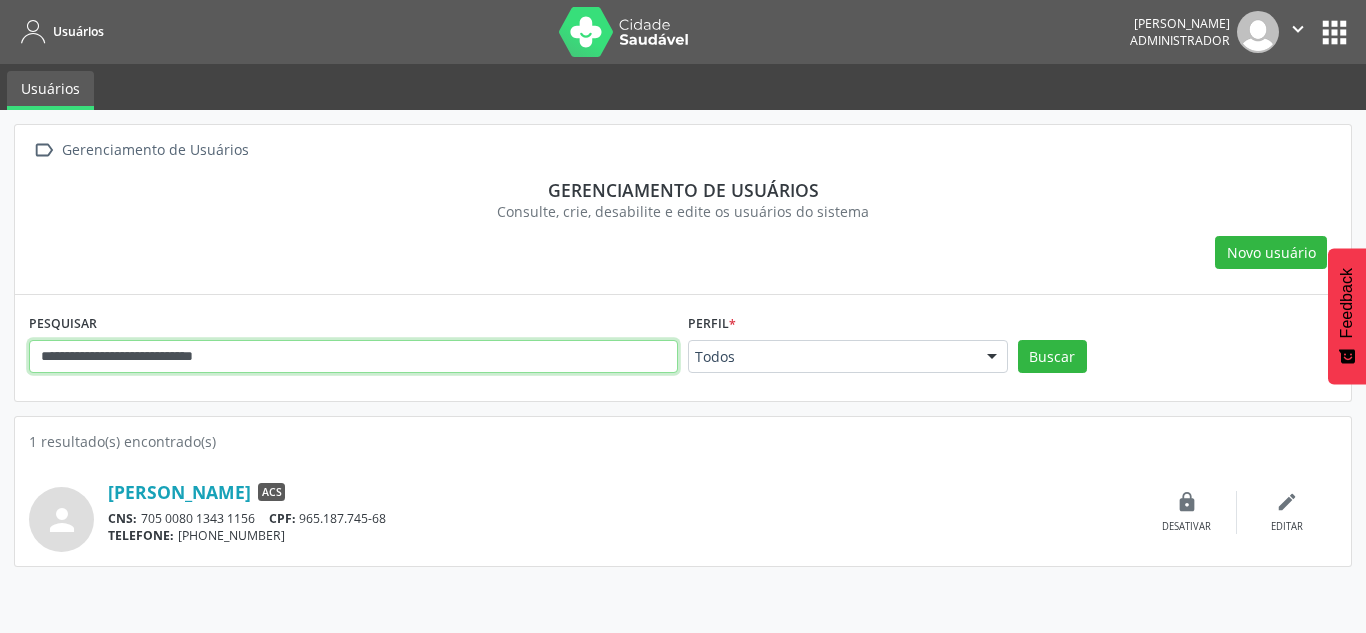drag, startPoint x: 281, startPoint y: 344, endPoint x: -180, endPoint y: 219, distance: 477.6463 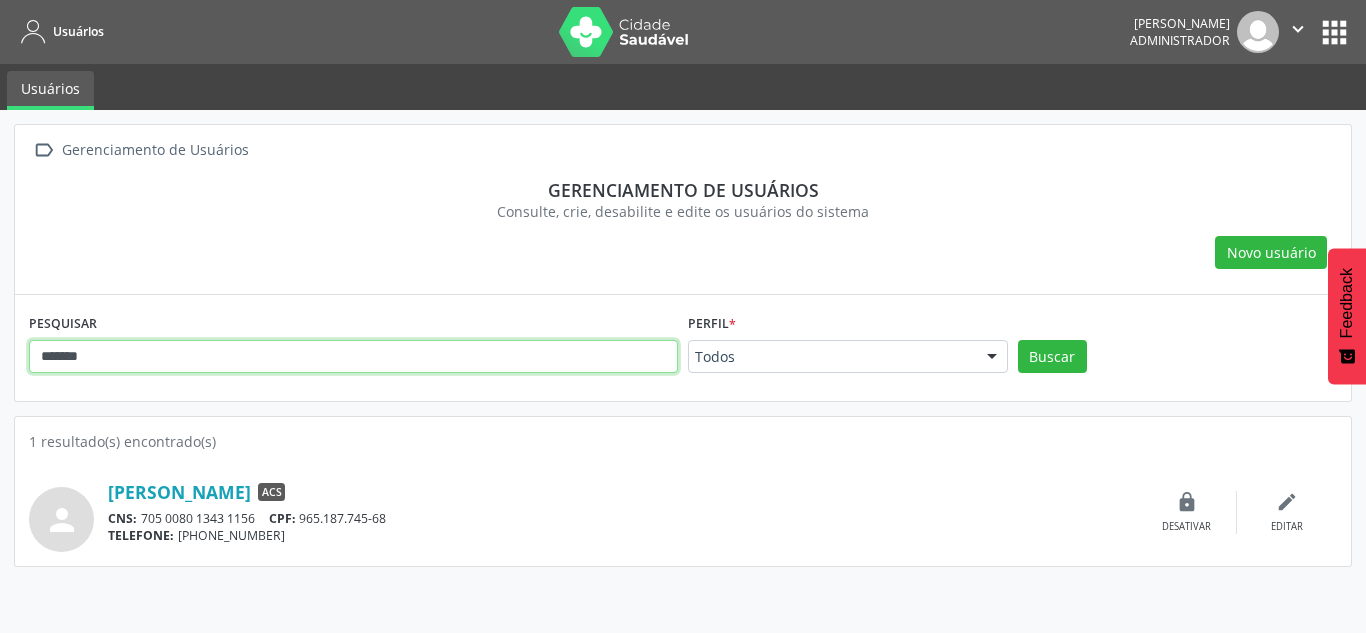 type on "*******" 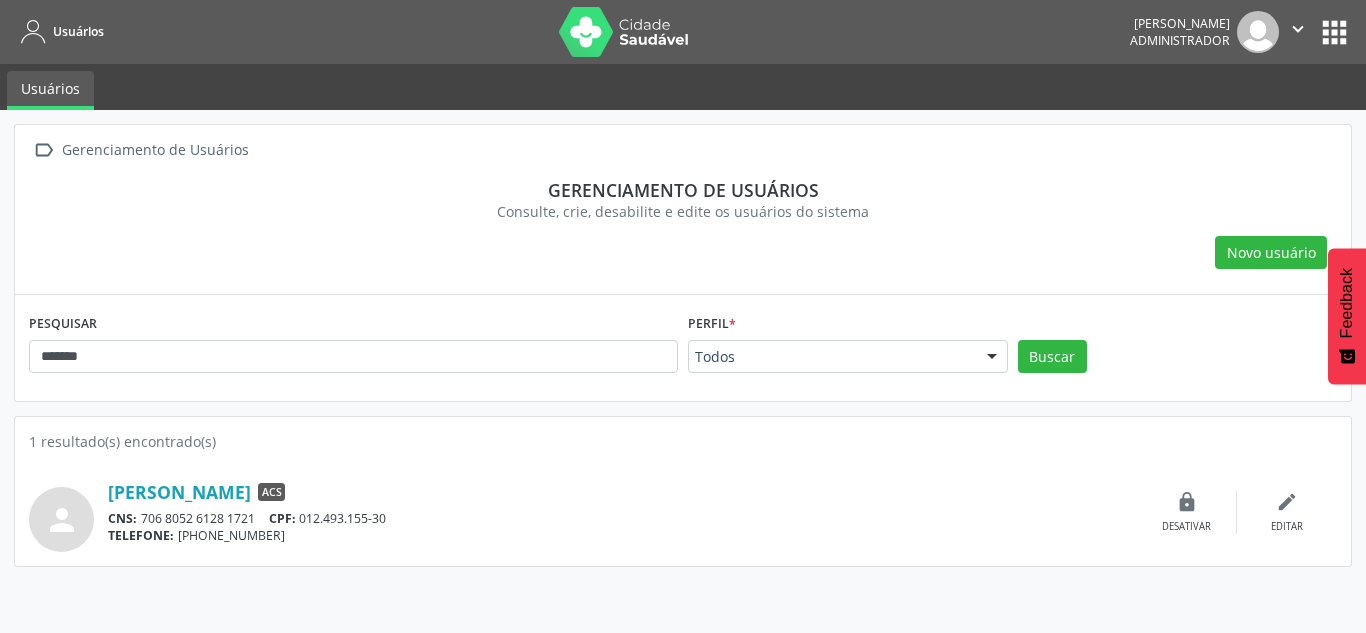 drag, startPoint x: 89, startPoint y: 473, endPoint x: 396, endPoint y: 494, distance: 307.7174 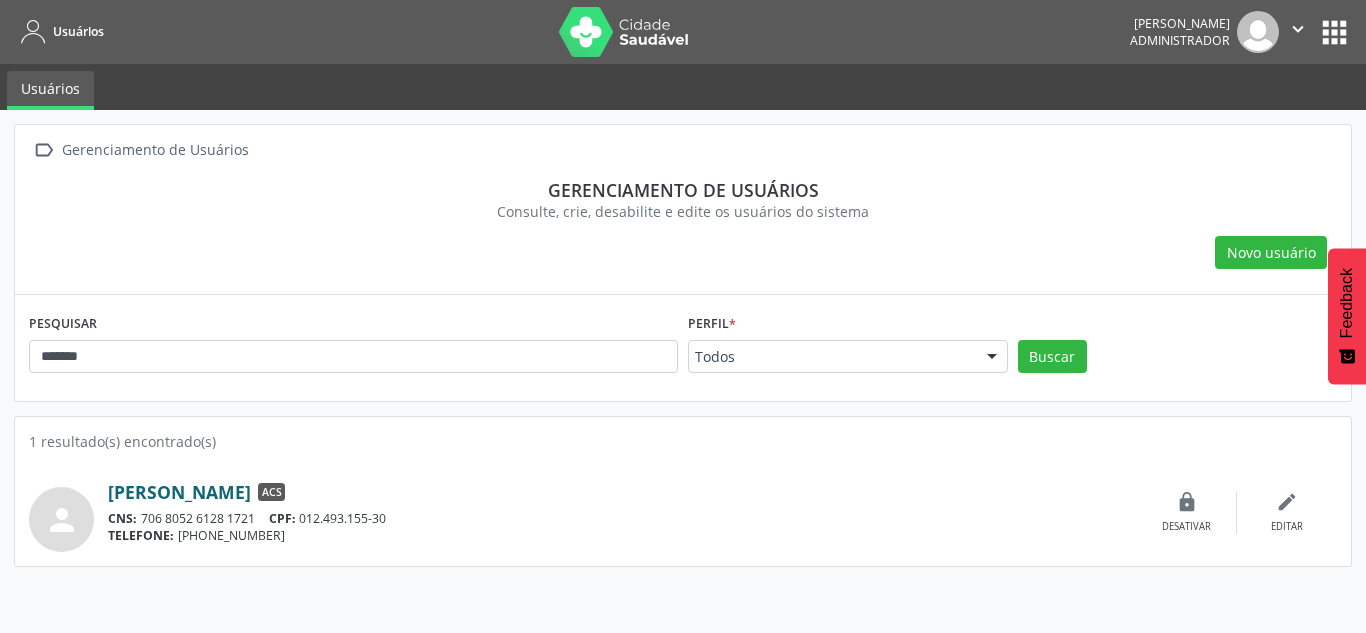 click on "Eunalia Lopes Oliveira Goncalves" at bounding box center [179, 492] 